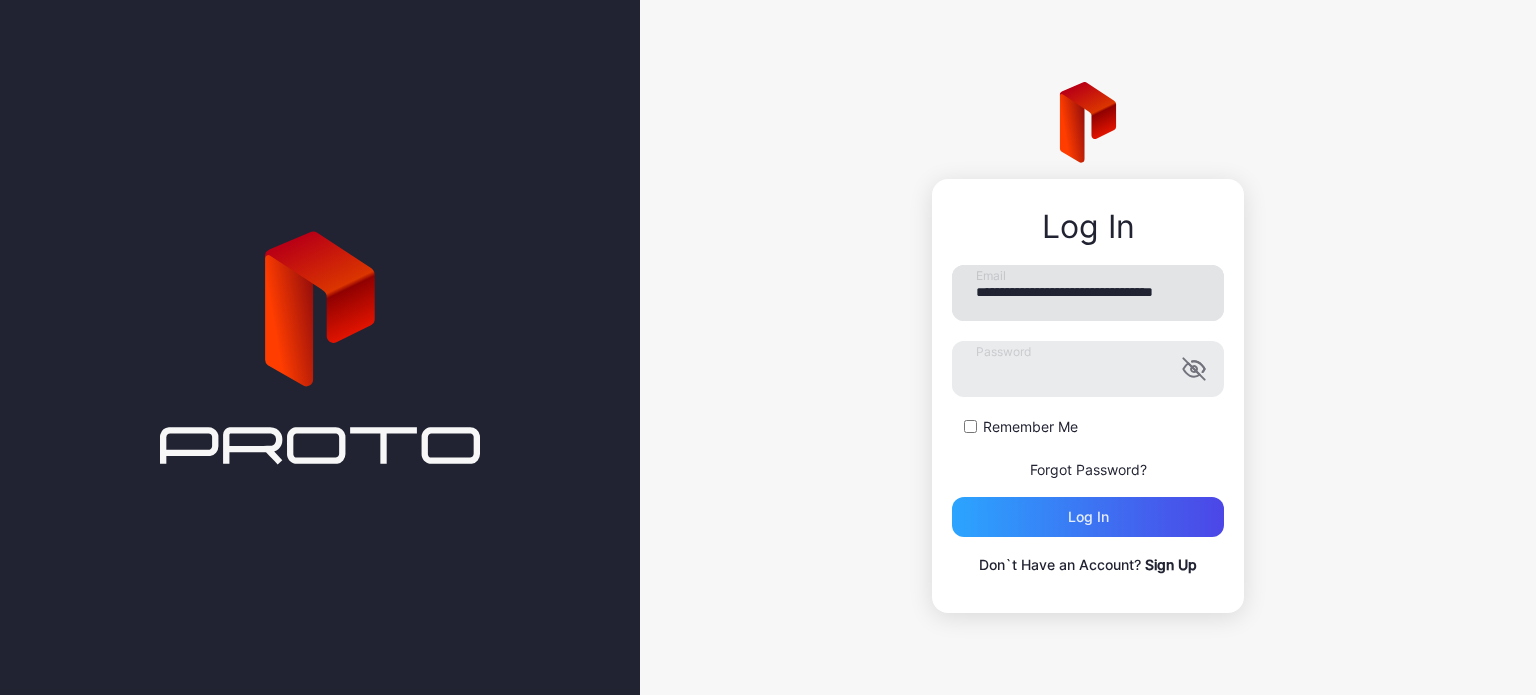 scroll, scrollTop: 0, scrollLeft: 0, axis: both 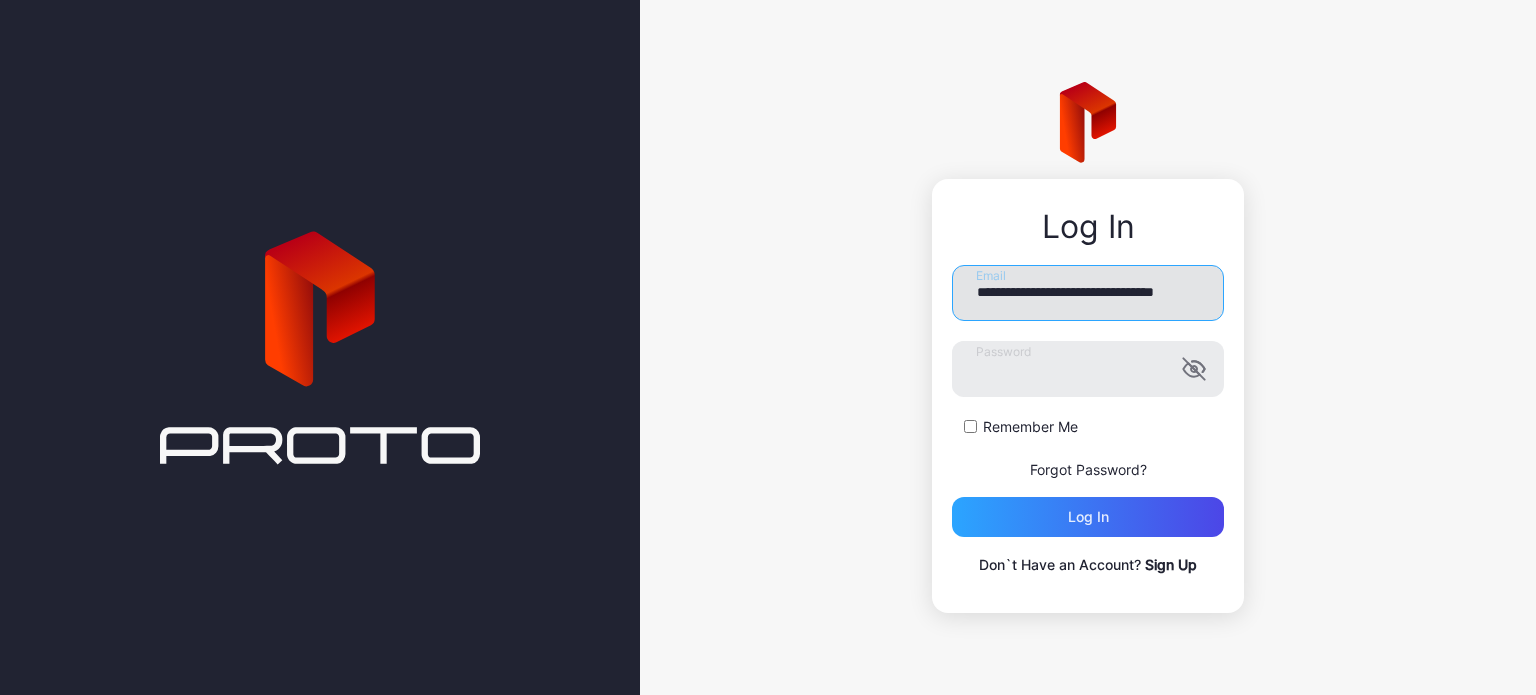 click on "**********" at bounding box center [1088, 293] 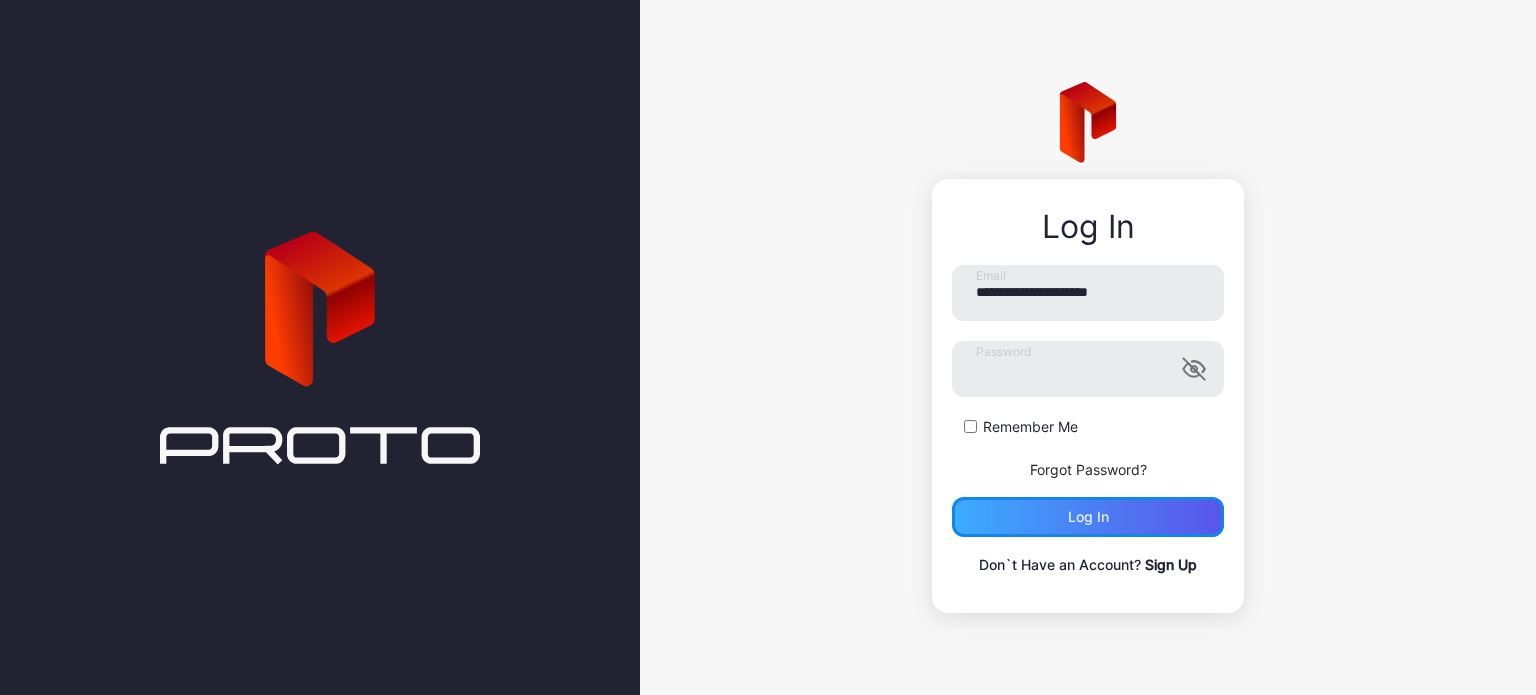 click on "Log in" at bounding box center [1088, 517] 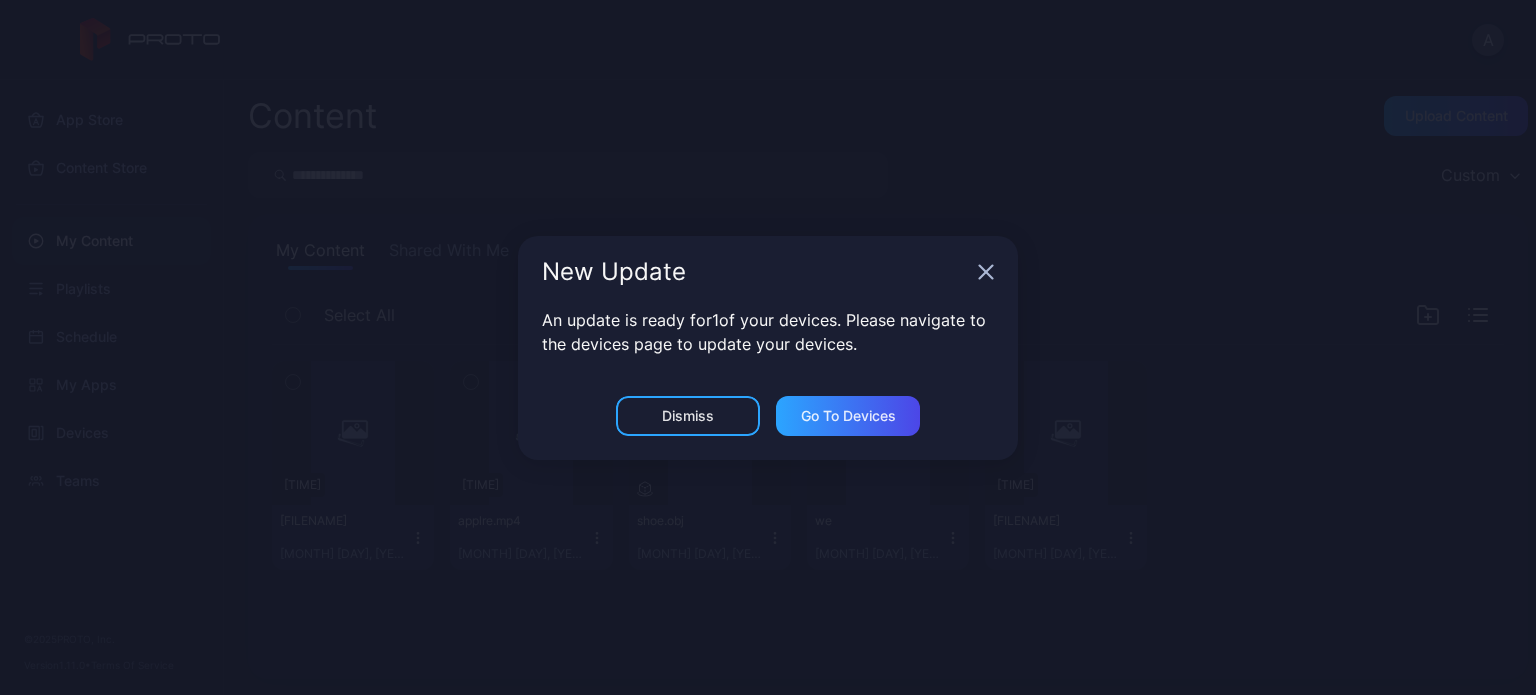 click on "An update is ready for  1  of your devices. Please navigate to the devices page to update your devices." at bounding box center (768, 352) 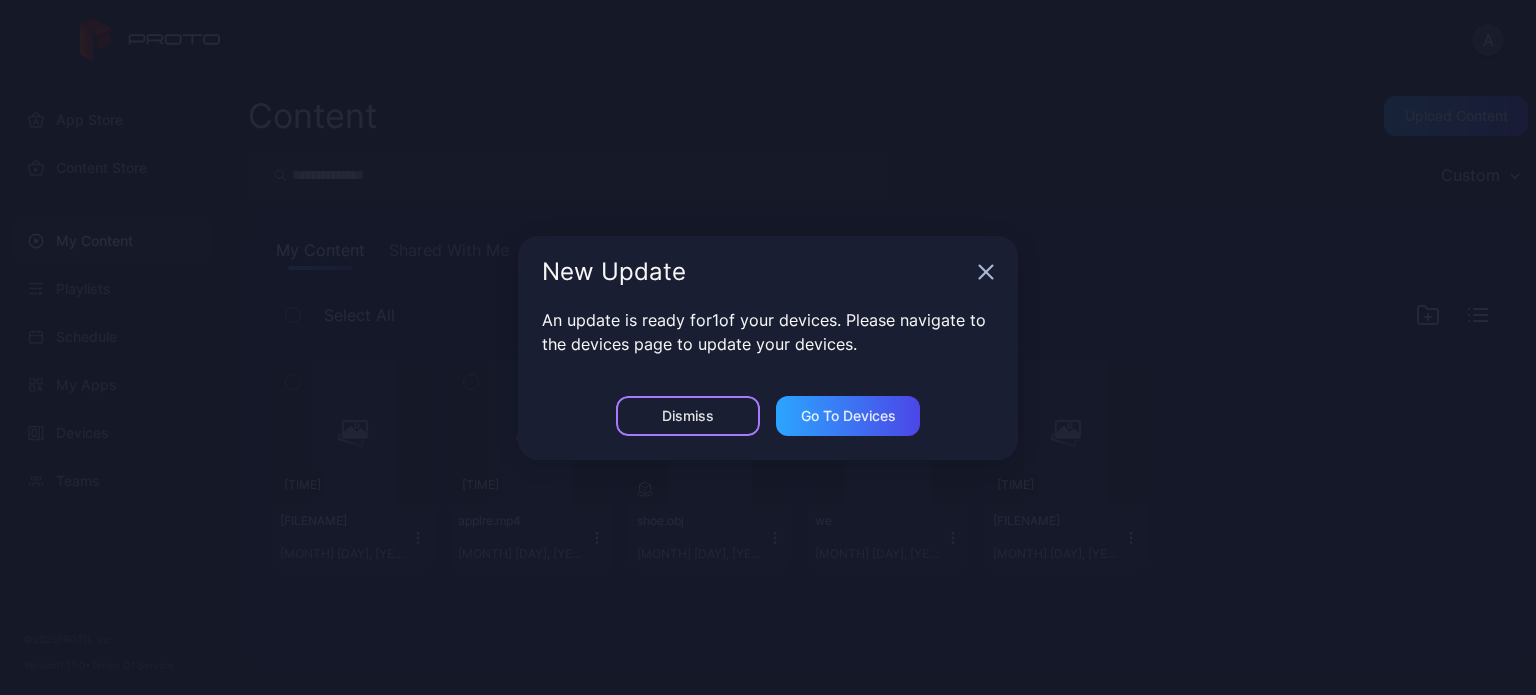 click on "Dismiss" at bounding box center (688, 416) 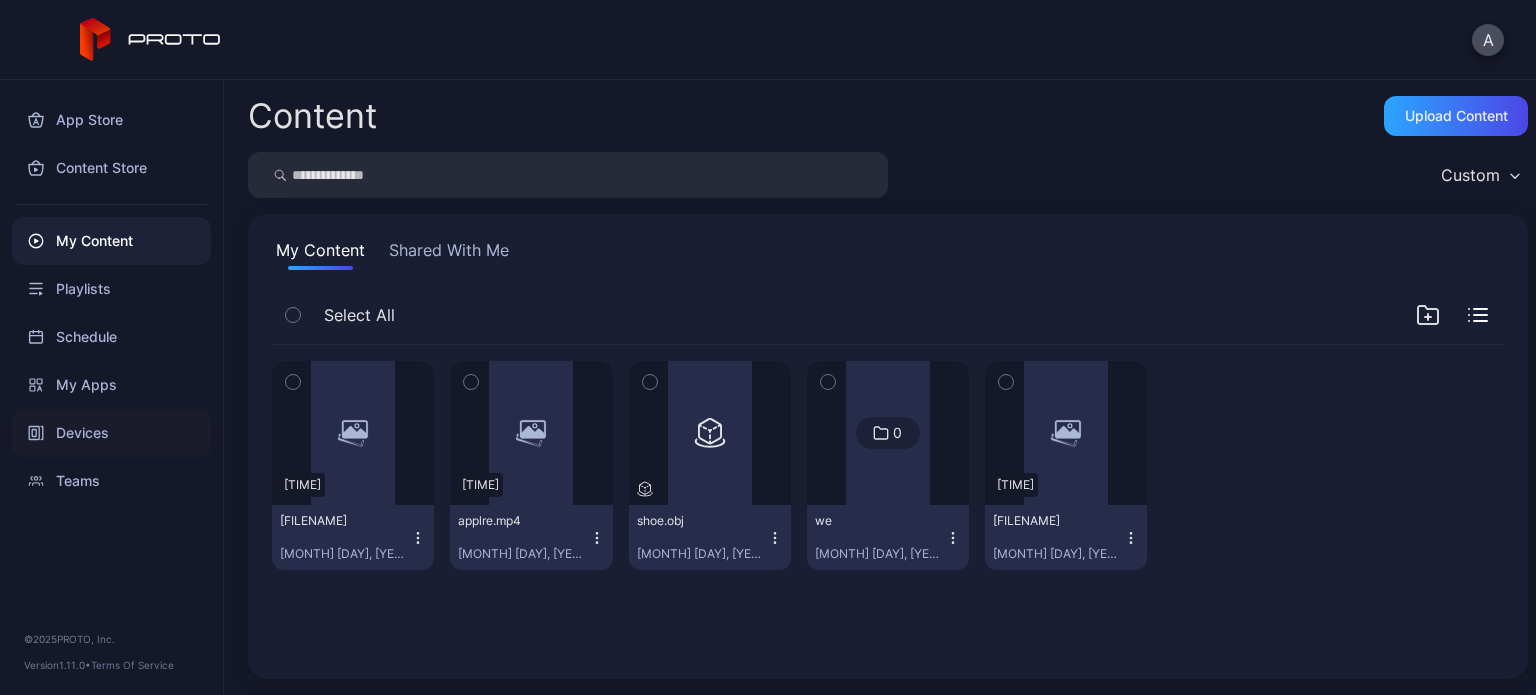click on "Devices" at bounding box center [111, 433] 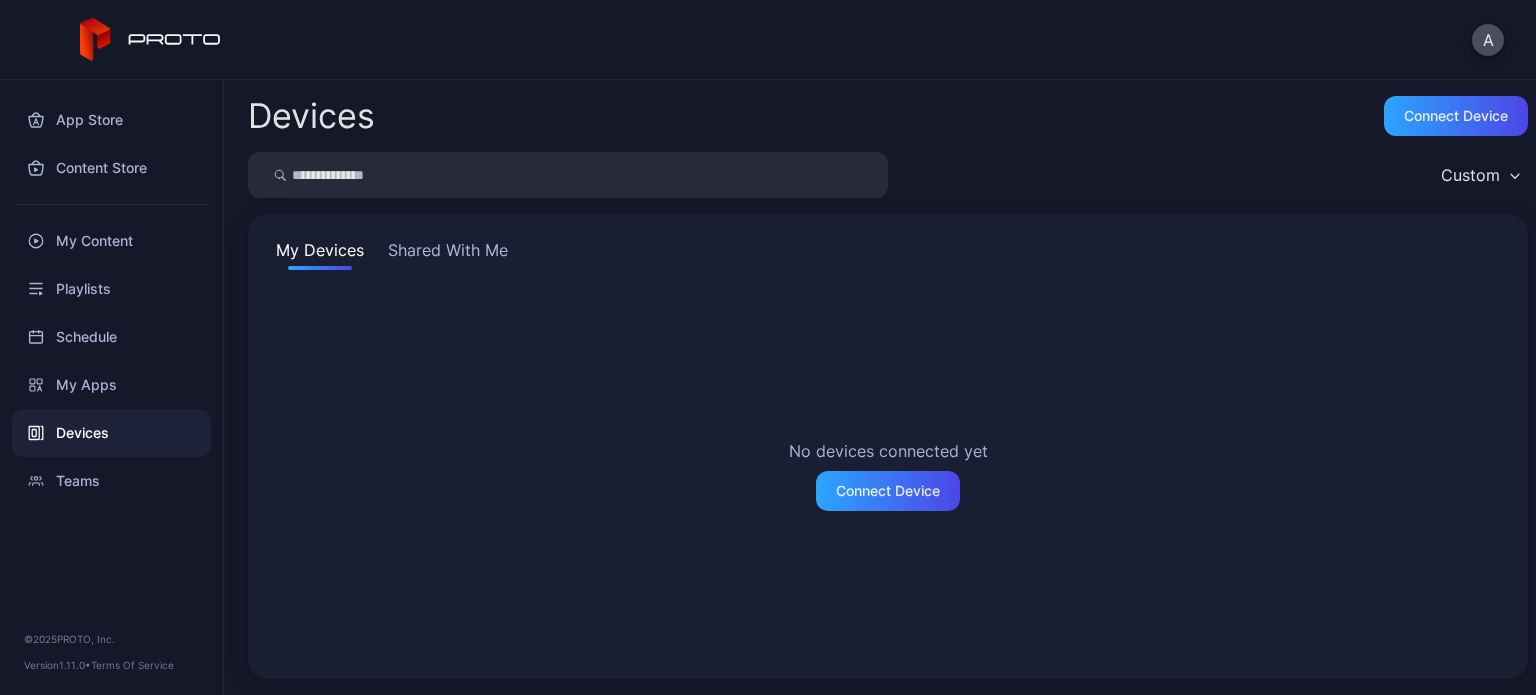 click on "Shared With Me" at bounding box center [448, 254] 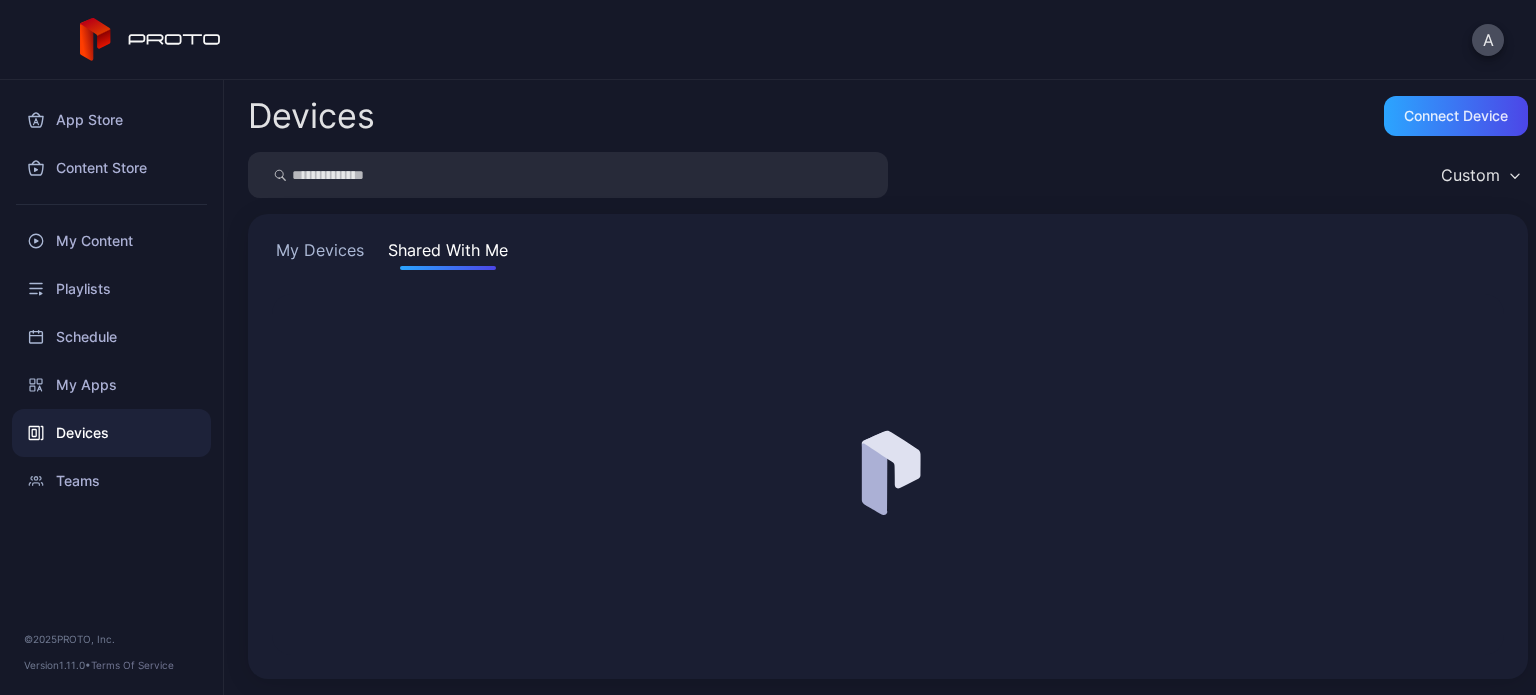 click on "My Devices" at bounding box center (320, 254) 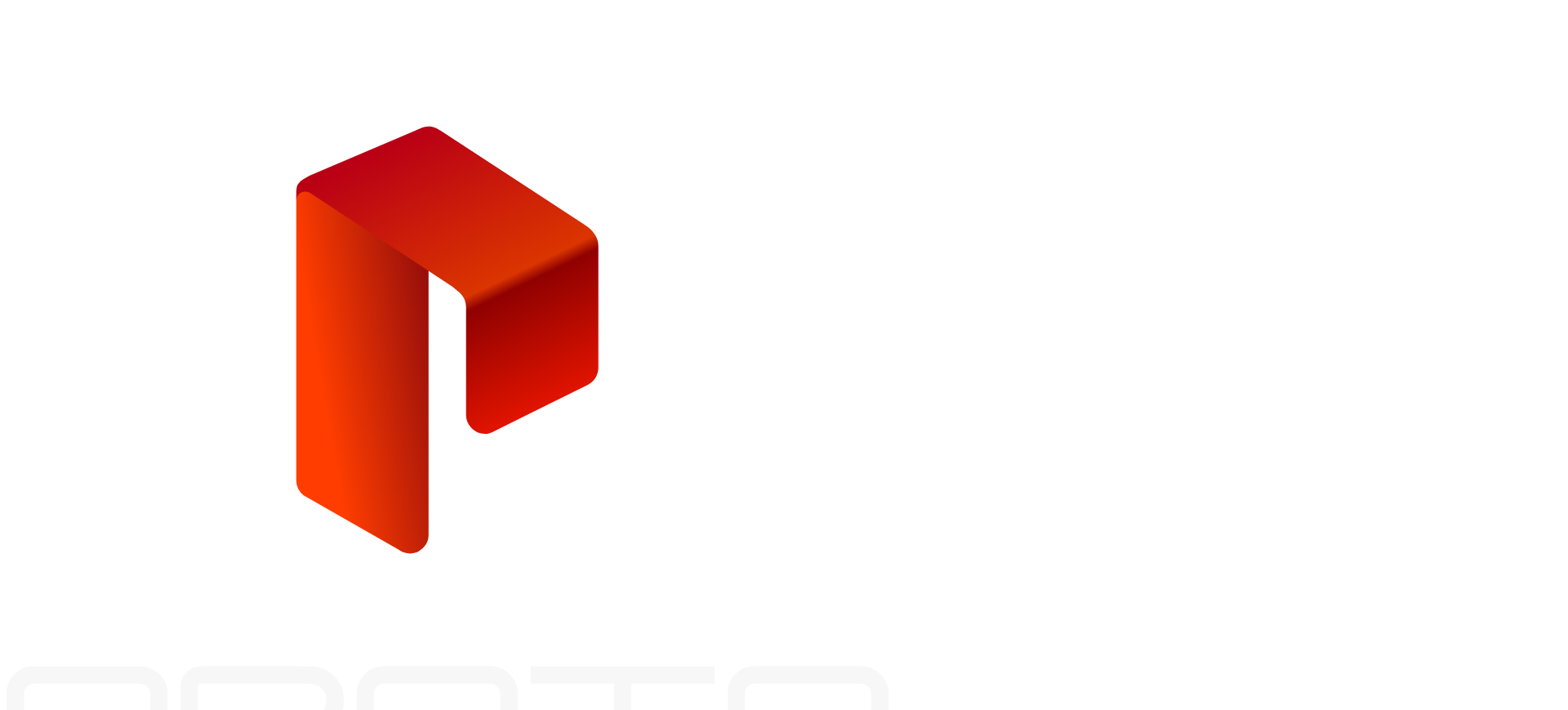 scroll, scrollTop: 0, scrollLeft: 0, axis: both 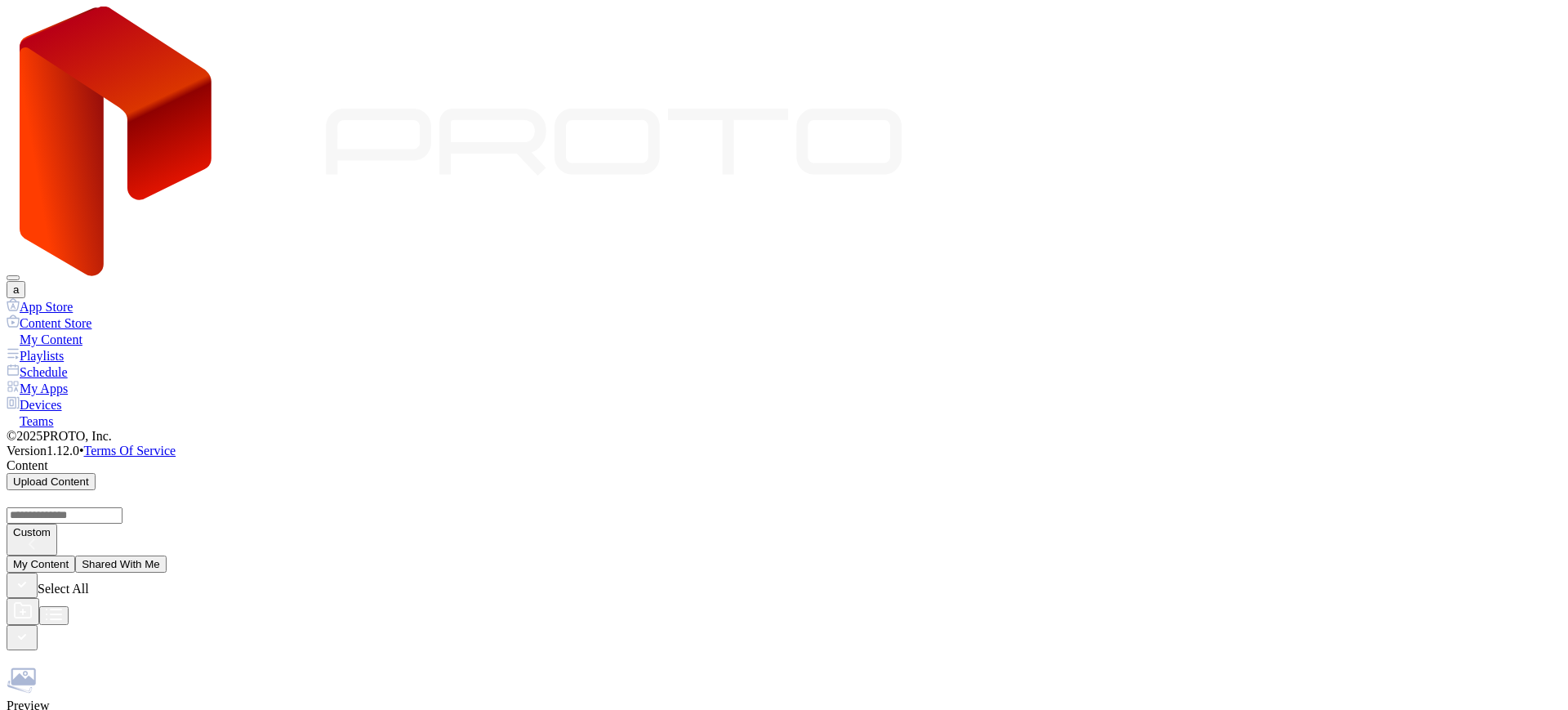 click on "Dismiss" at bounding box center (32, 3669) 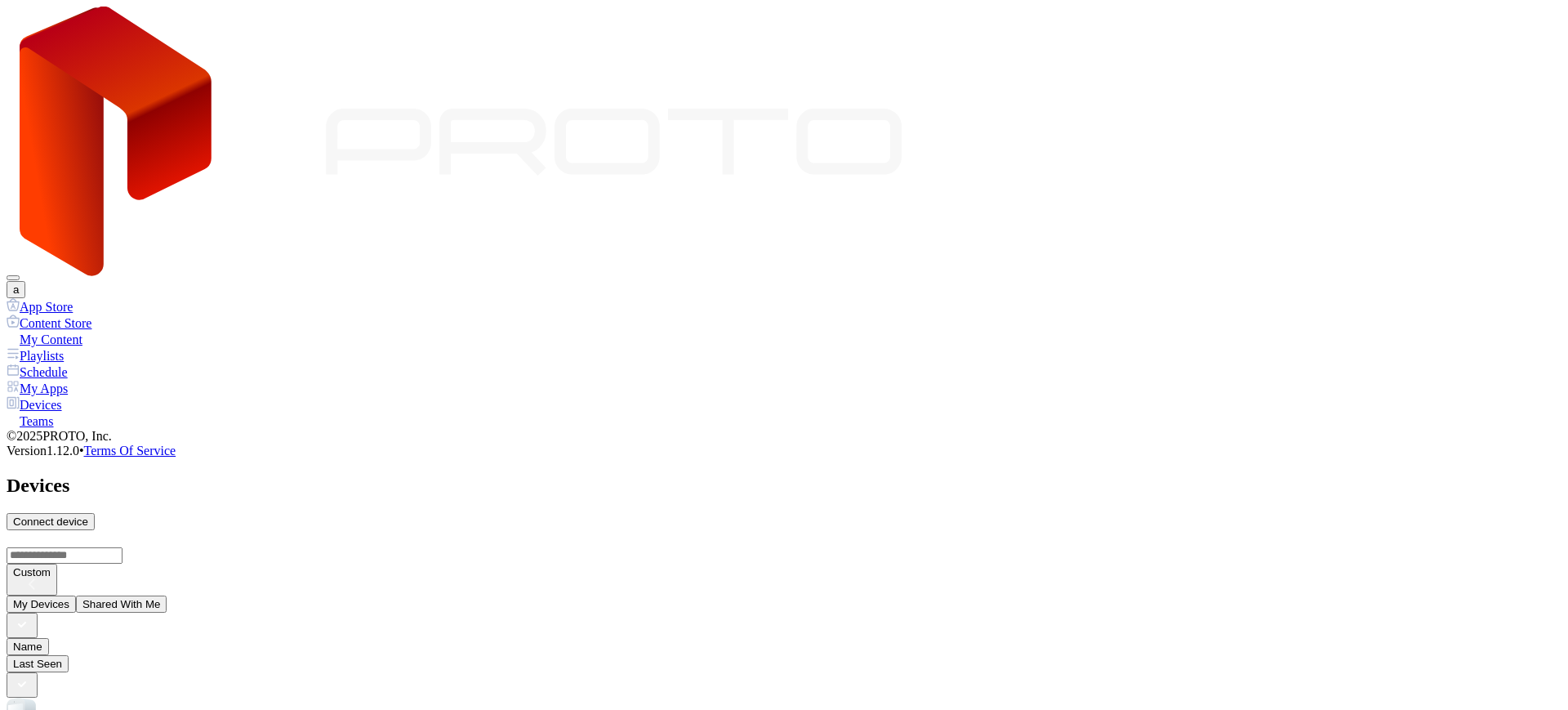 click on "[DEVICE_NAME] SID:  [DEVICE_NAME]" at bounding box center [784, 743] 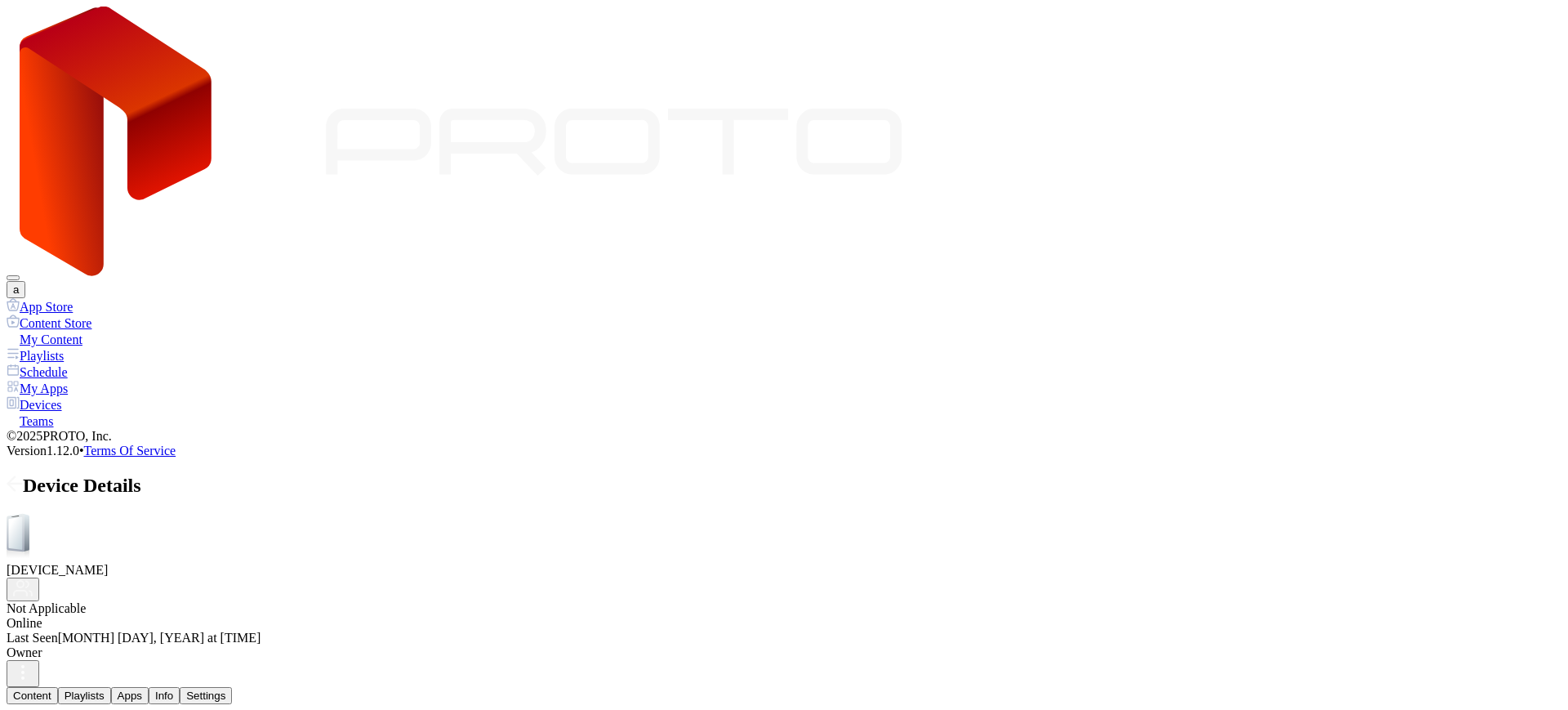 click at bounding box center [23, 672] 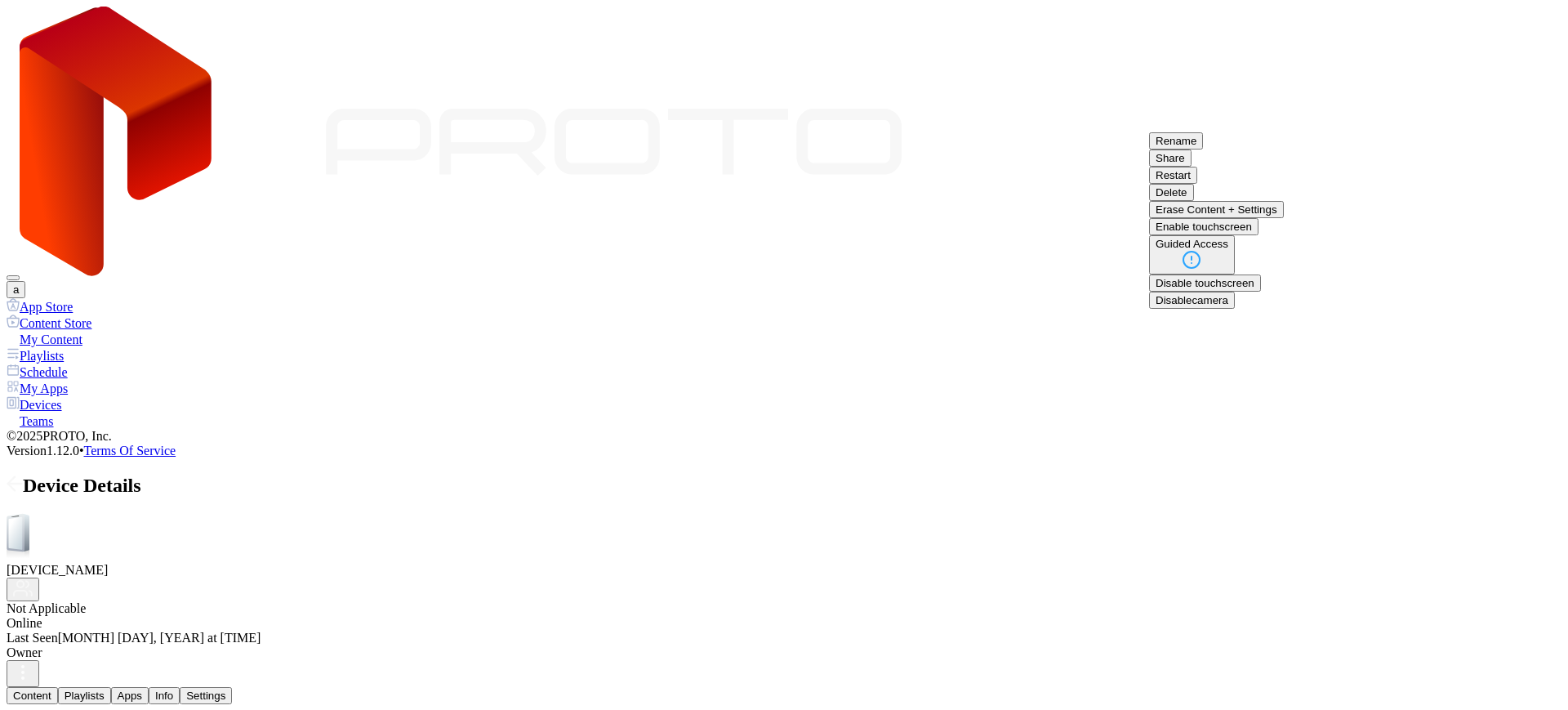 type 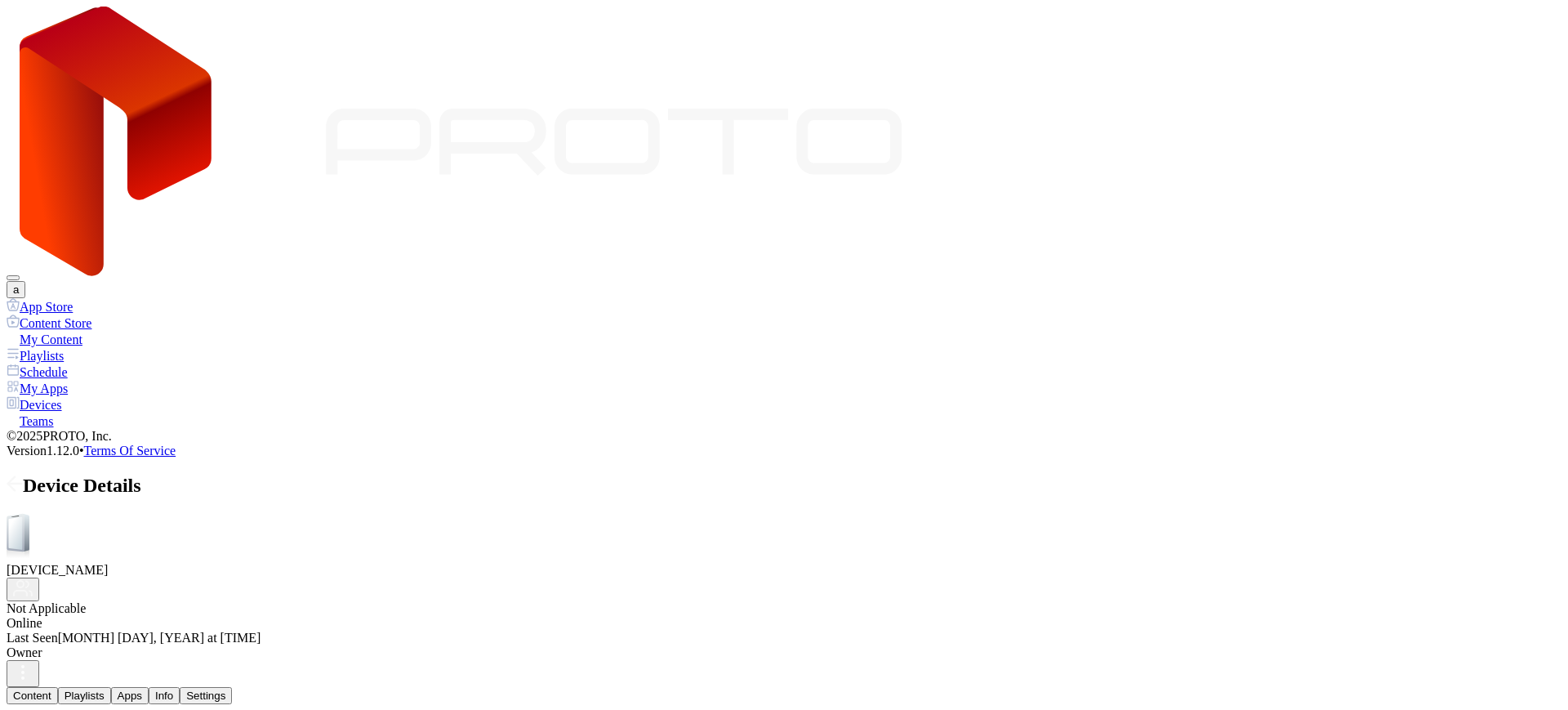 click at bounding box center [23, 672] 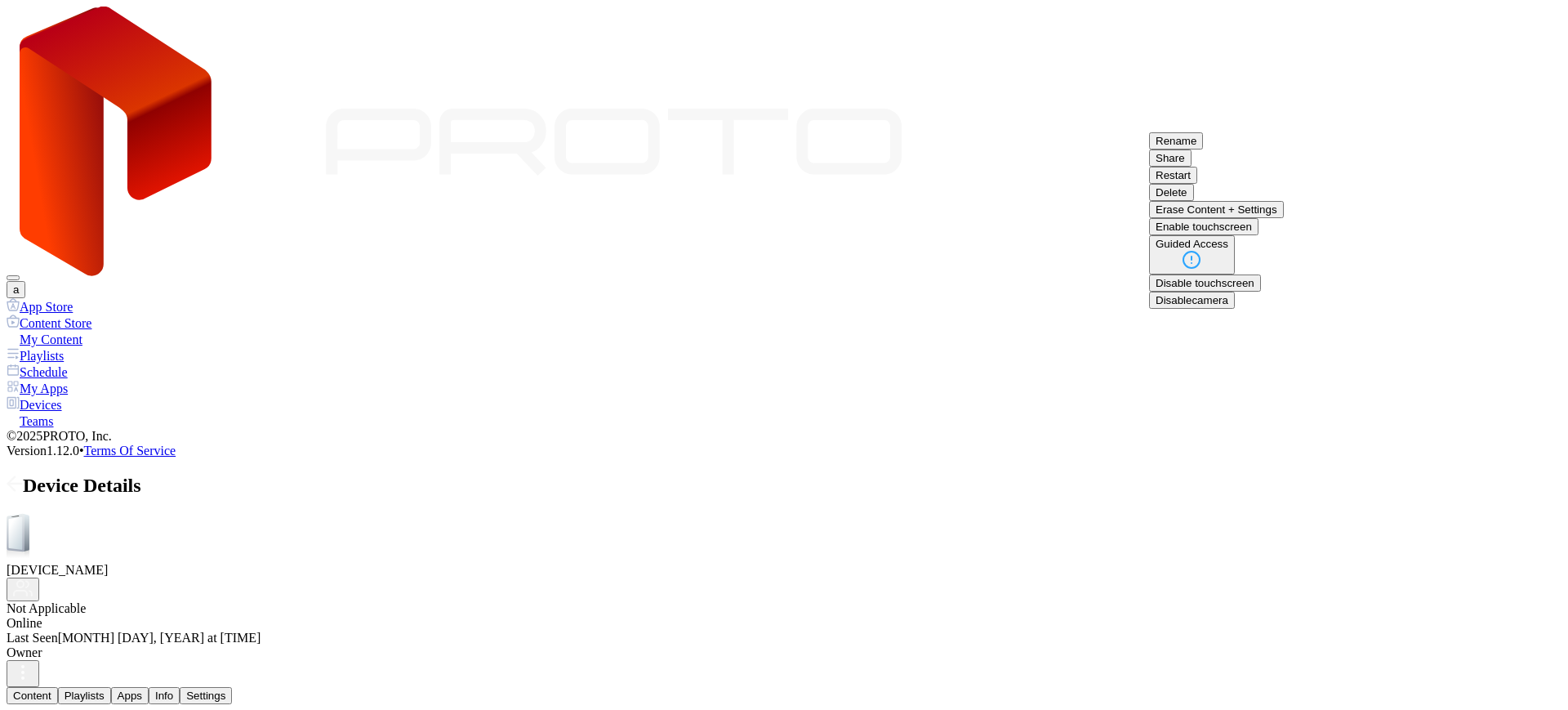 click on "Erase Content + Settings" at bounding box center [1176, 141] 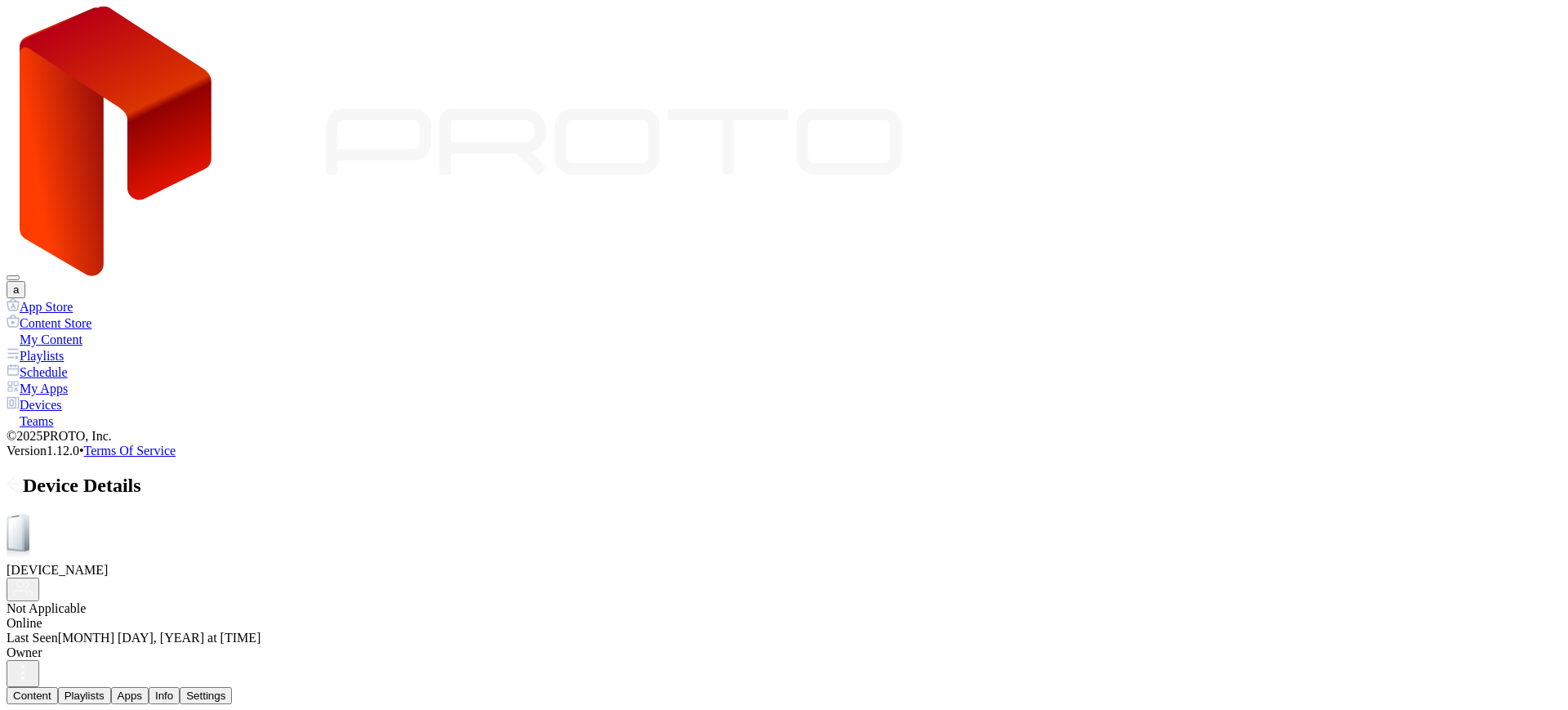 click on "Erase" at bounding box center [30, 1212] 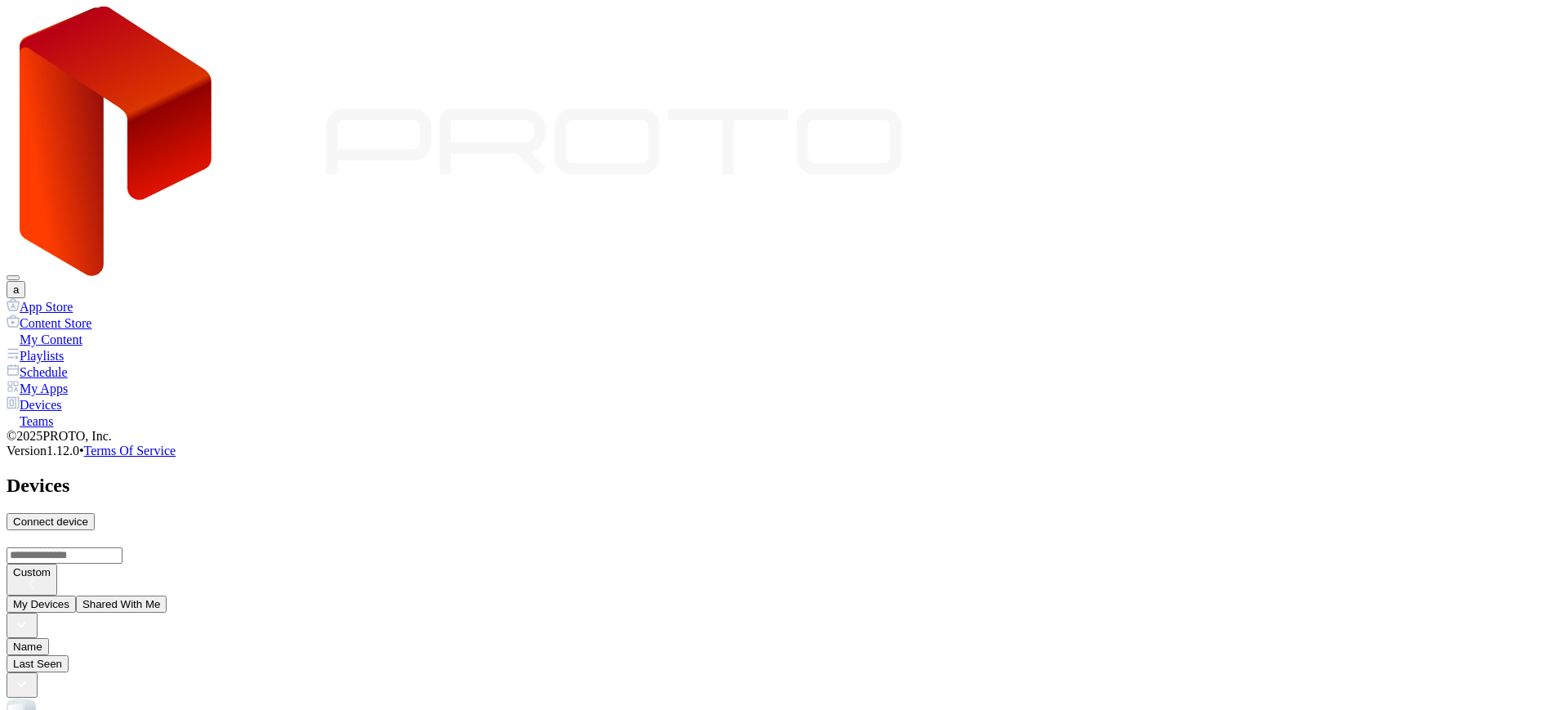 click on "Name Last Seen [EMAIL]'s Proto M SID:  BTTN213004B3 Offline [MONTH] [DAY], [YEAR] at [TIME] Update [DEVICE_NAME] SID:  [DEVICE_NAME] Offline [DEVICE_NAME] SID:  [DEVICE_NAME] SUSPENDED Offline" at bounding box center [784, 912] 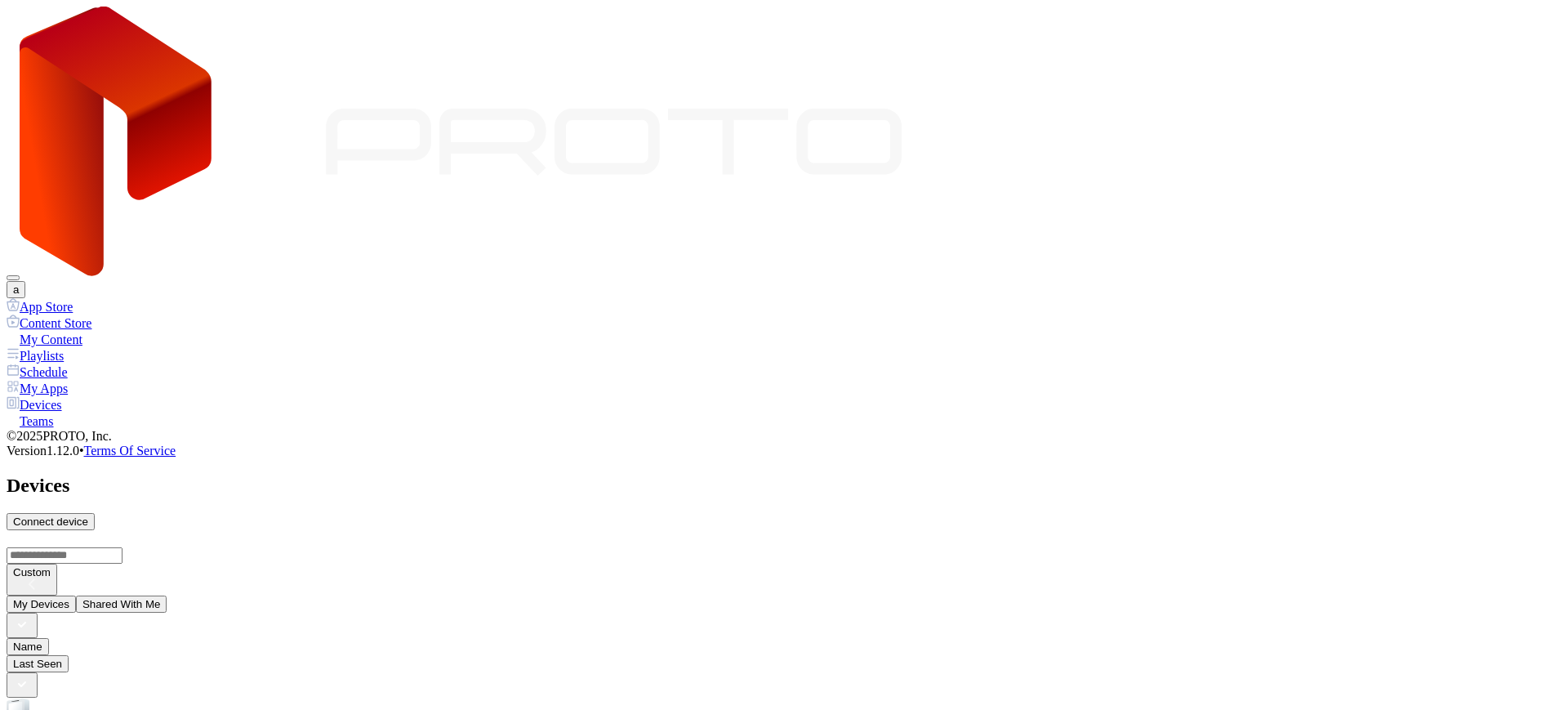 click on "Done" at bounding box center [26, 1623] 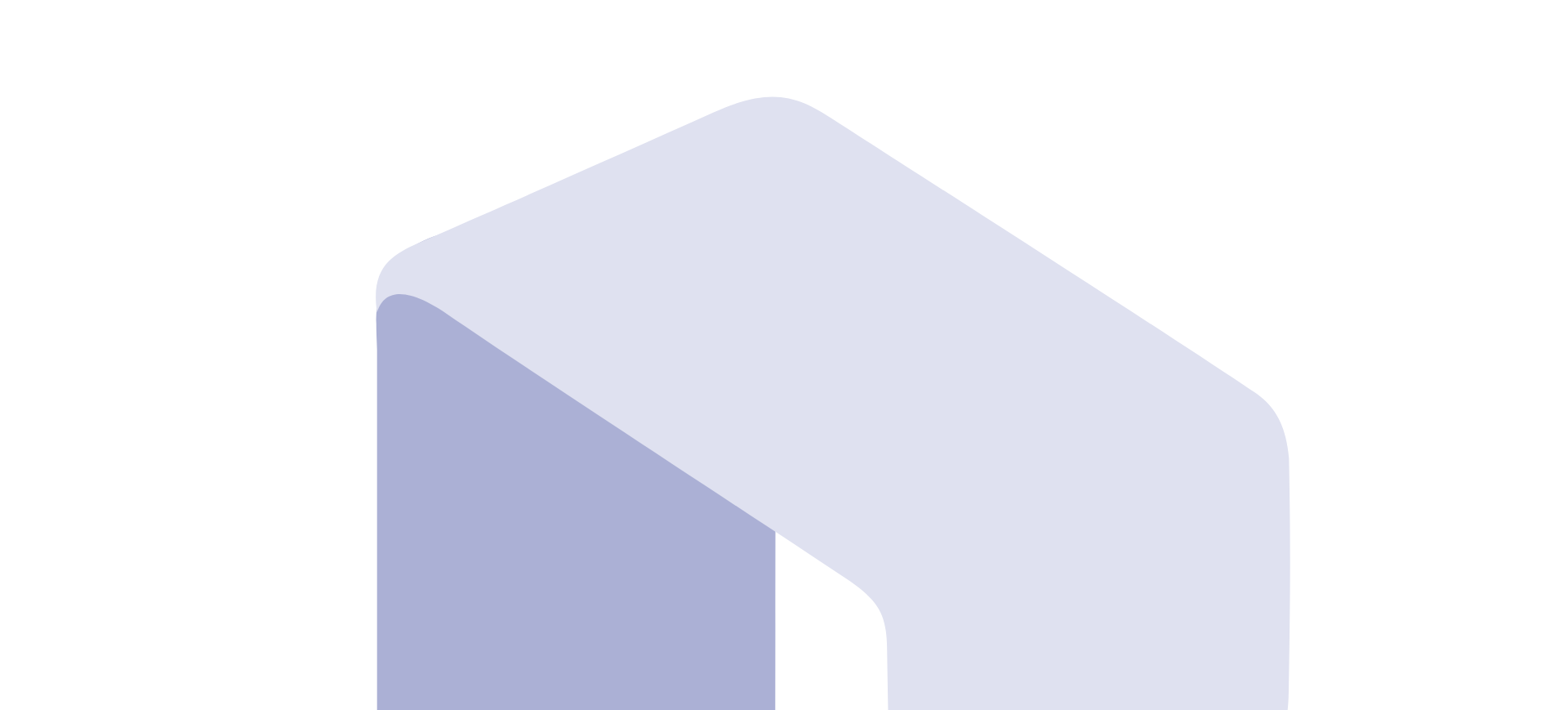 scroll, scrollTop: 0, scrollLeft: 0, axis: both 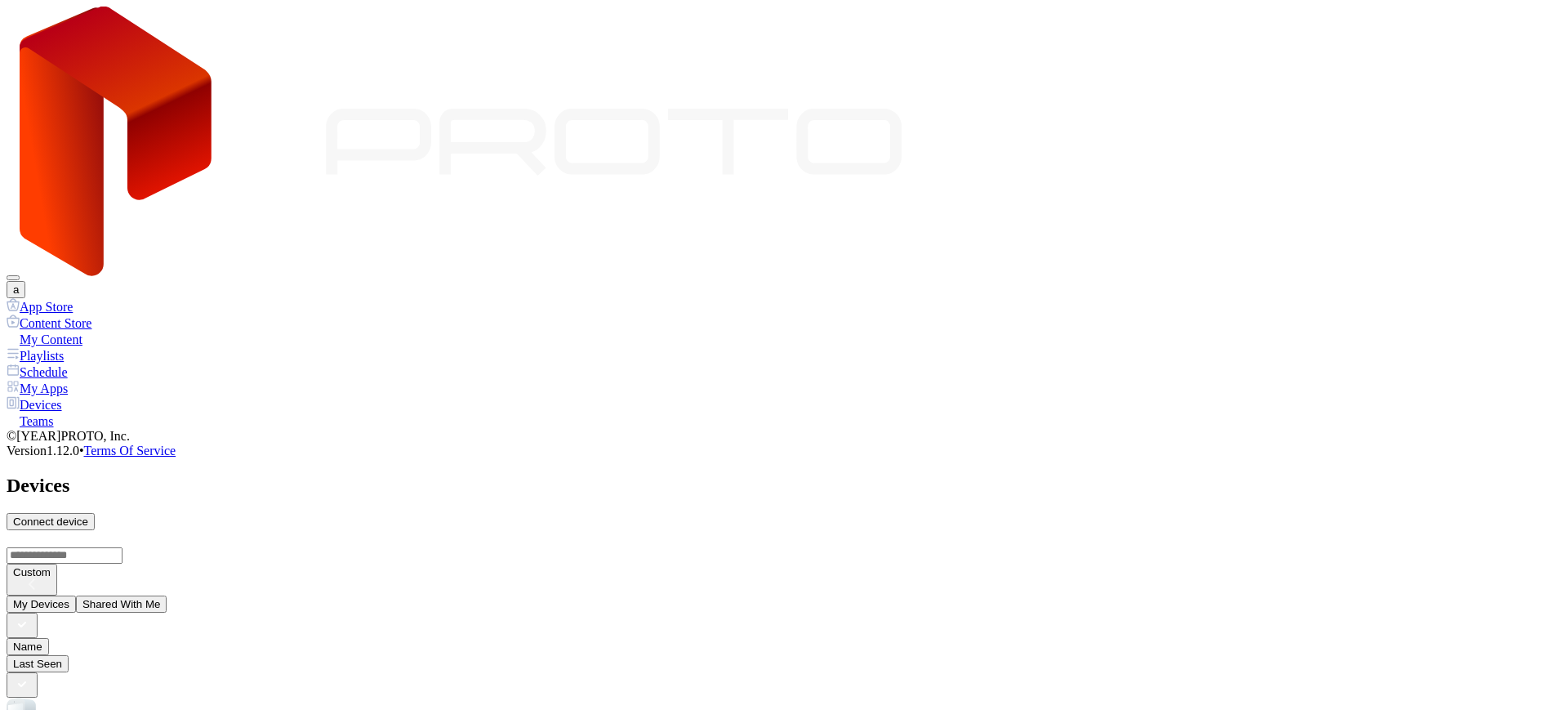 click on "Connect device" at bounding box center [51, 521] 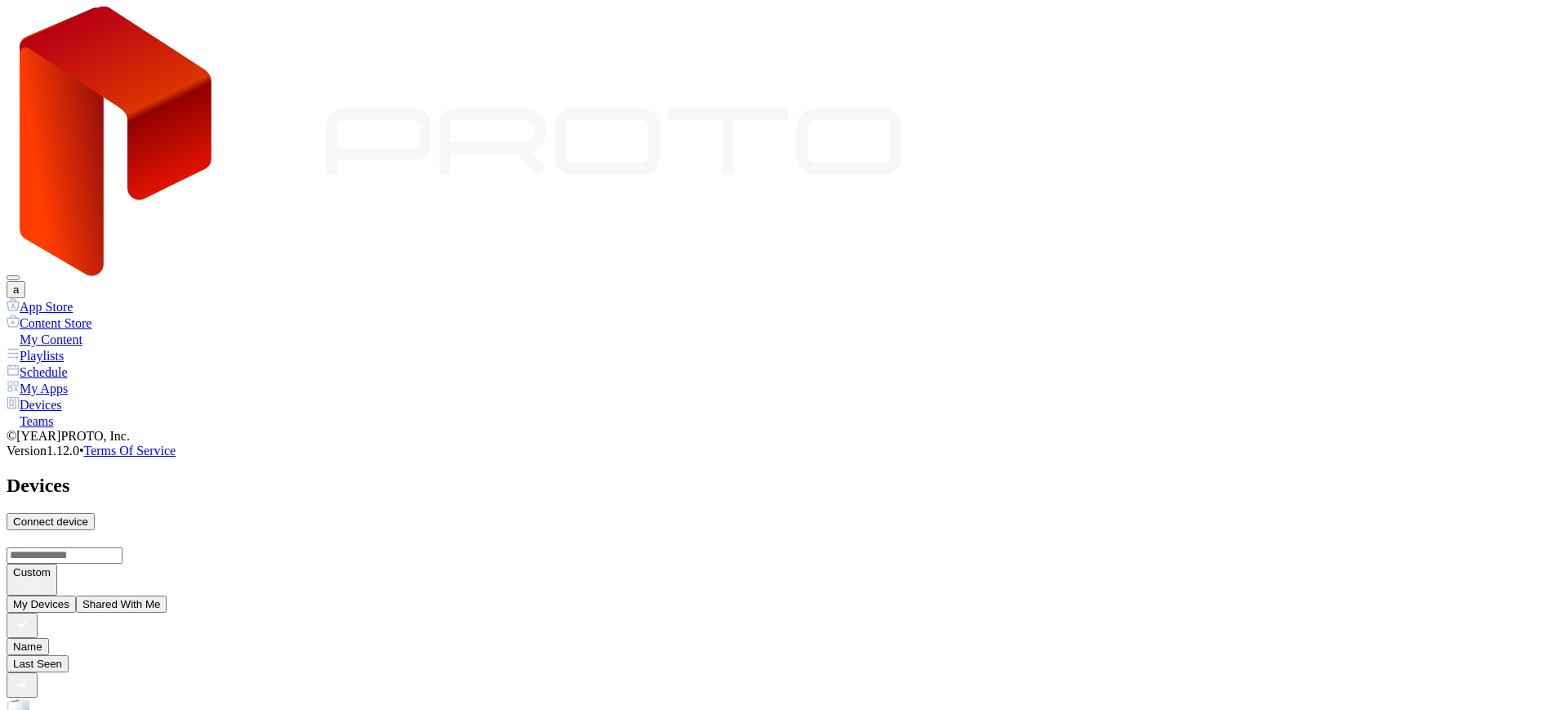 click on "Done" at bounding box center (26, 1623) 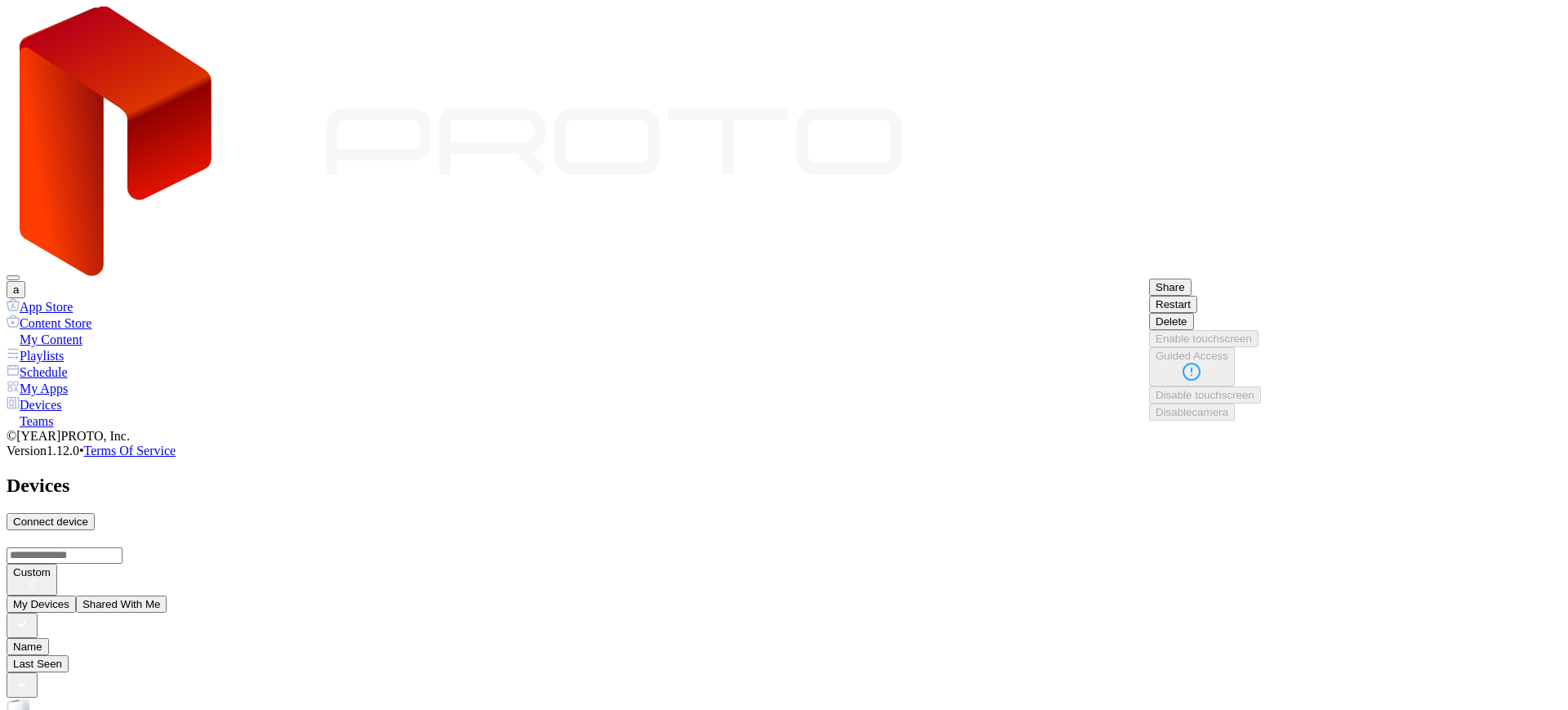 click on "Online" at bounding box center [784, 784] 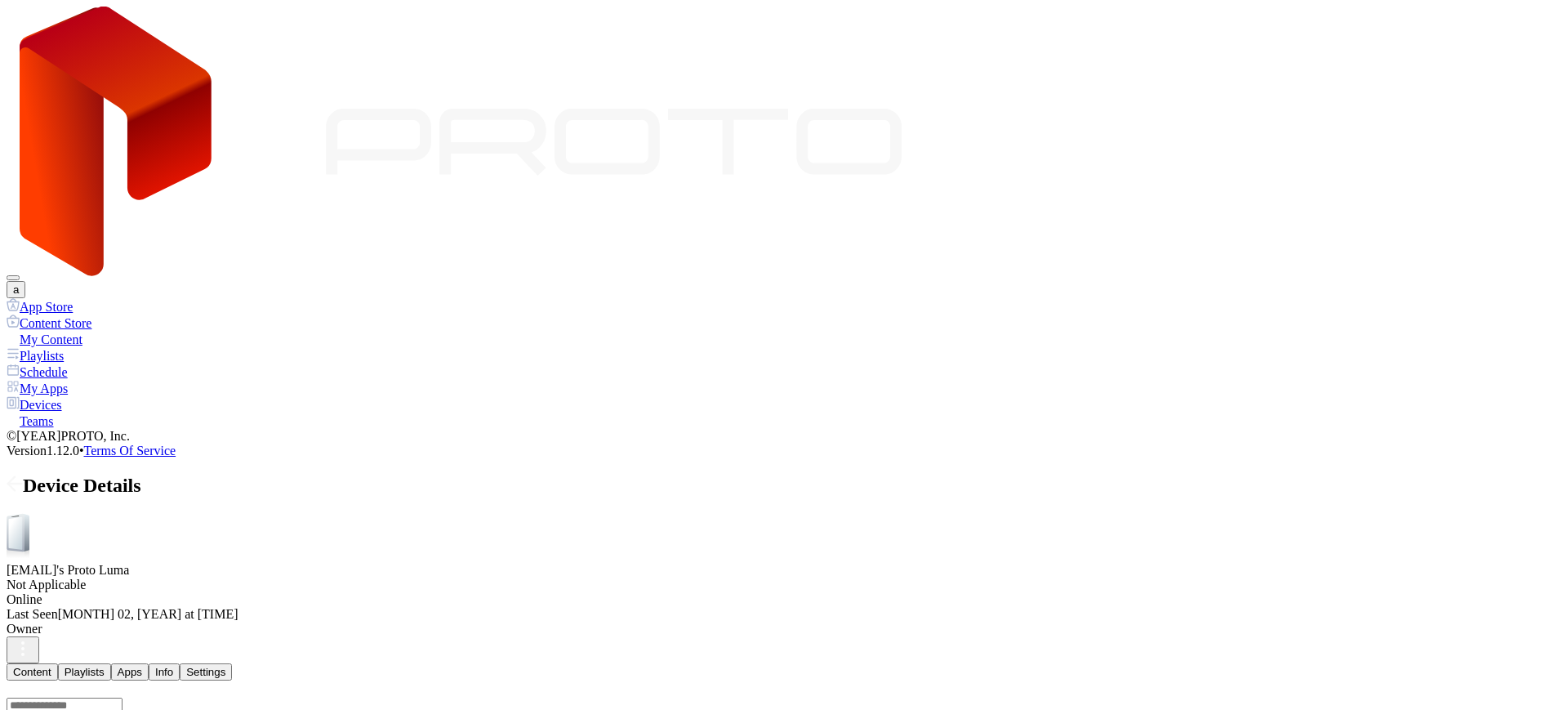 click at bounding box center (23, 649) 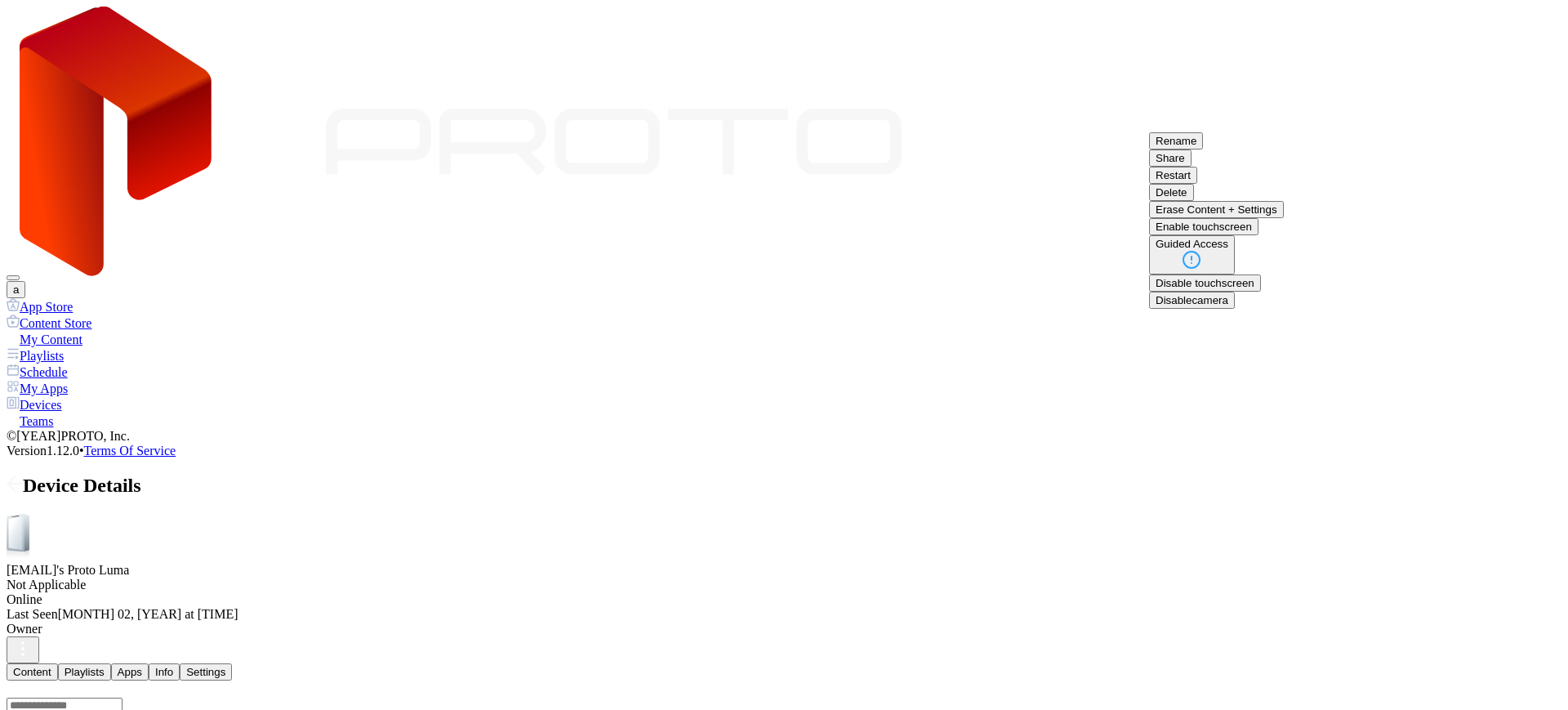 click on "Erase Content + Settings" at bounding box center [1176, 141] 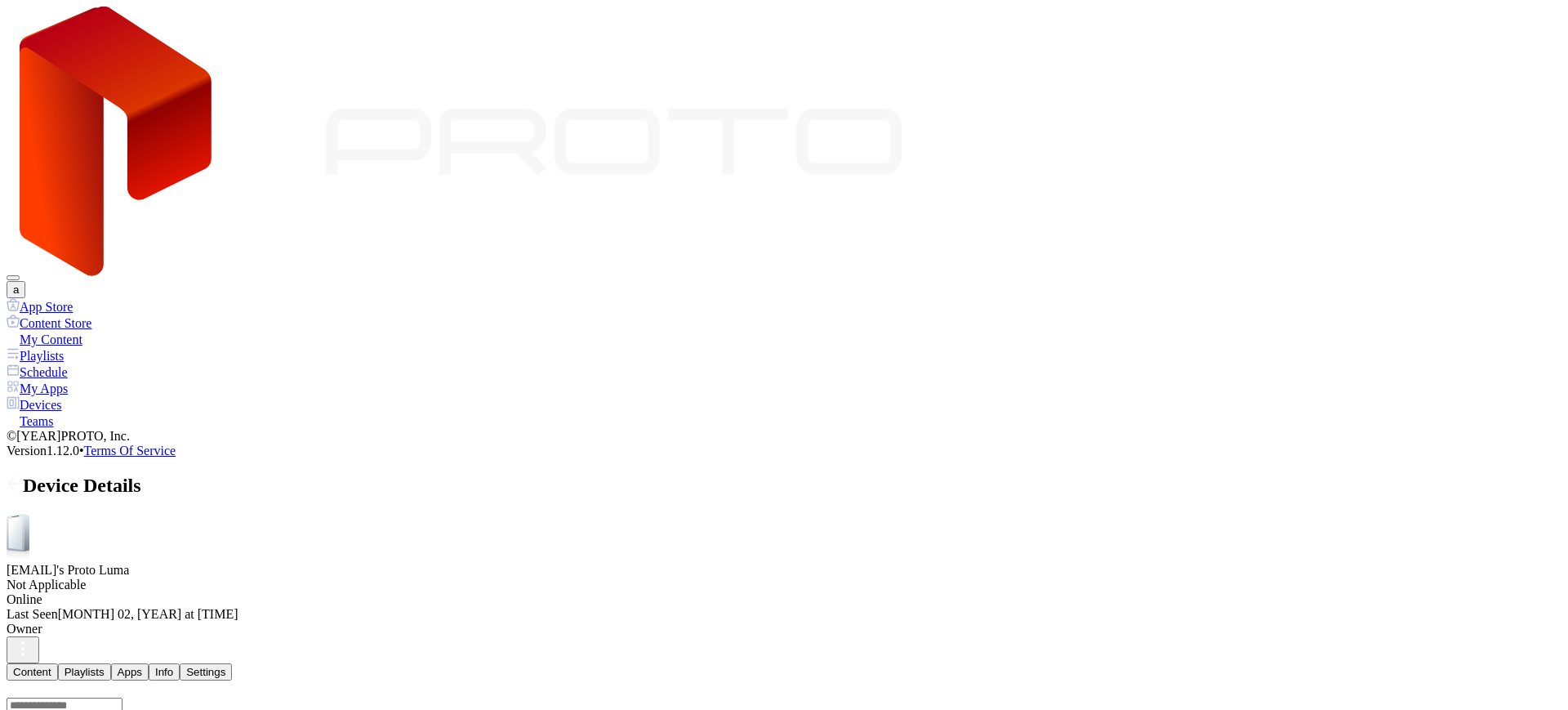 click on "Erase" at bounding box center [30, 890] 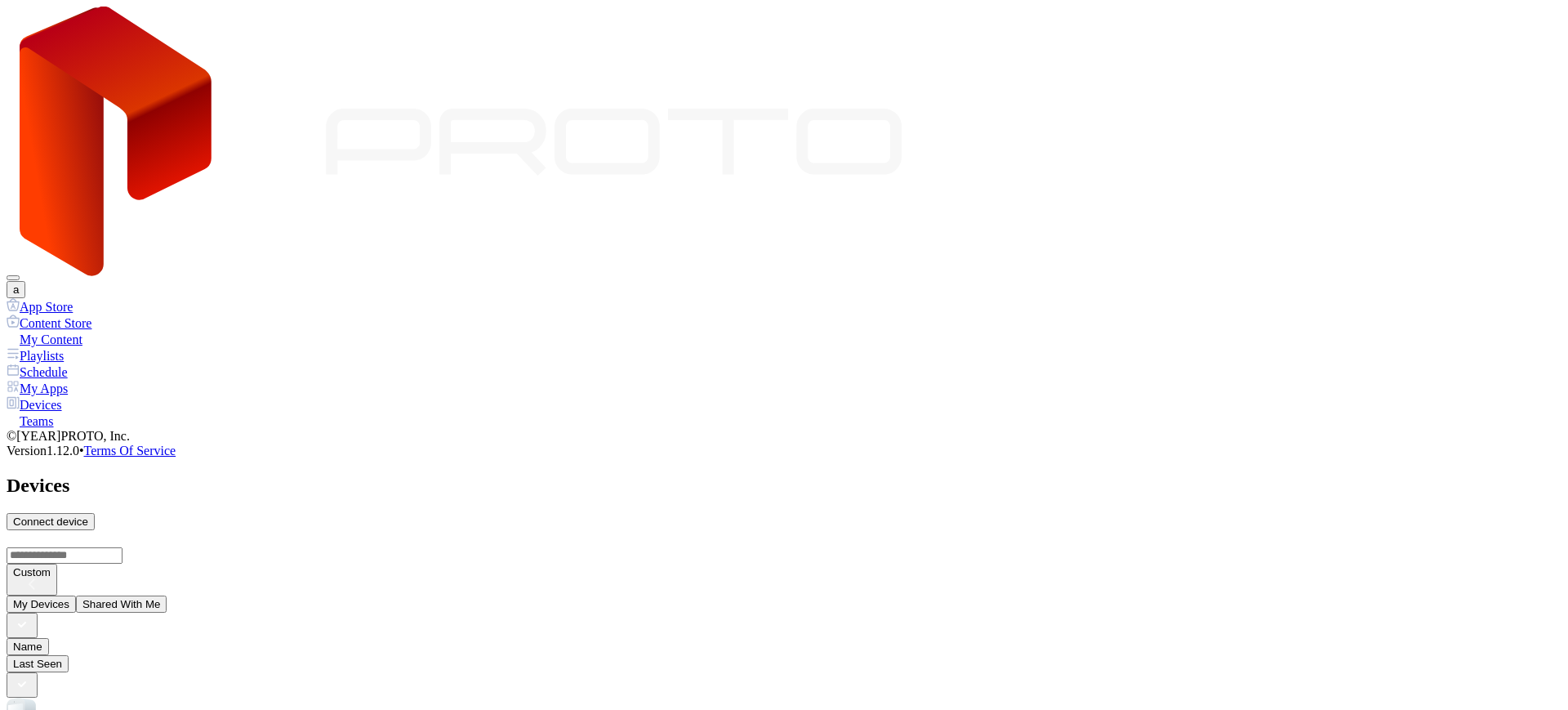 click on "Connect device" at bounding box center [51, 521] 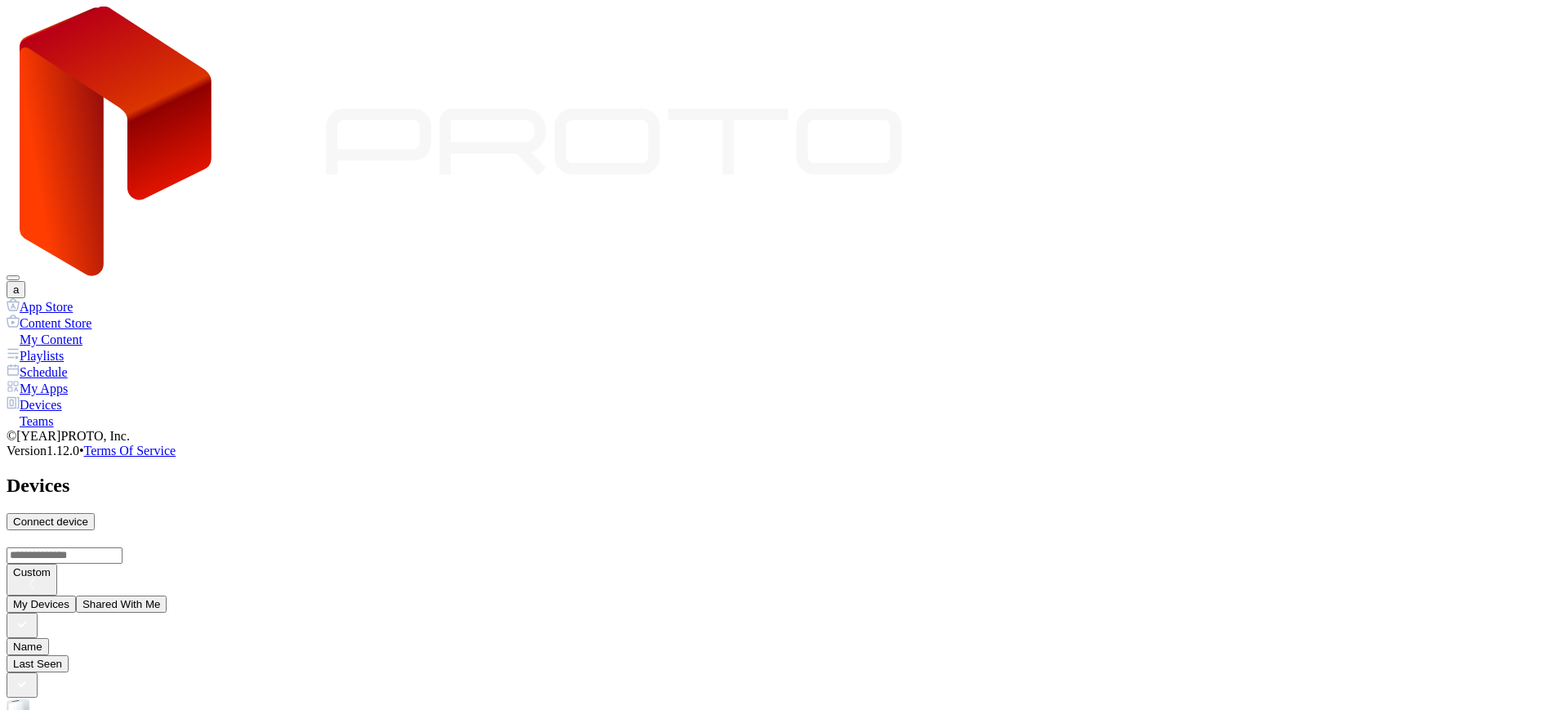 click on "Done" at bounding box center (26, 1623) 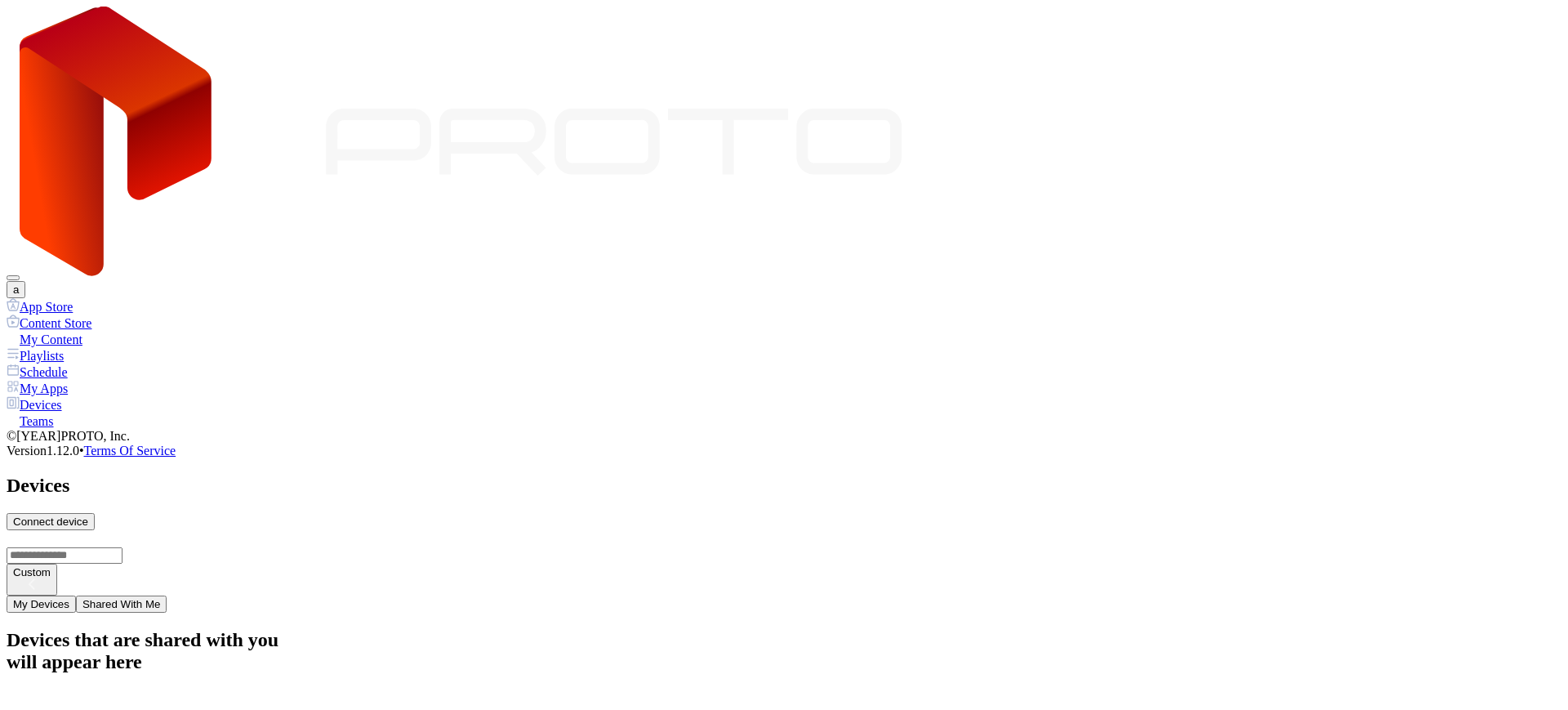 click on "My Devices" at bounding box center [41, 604] 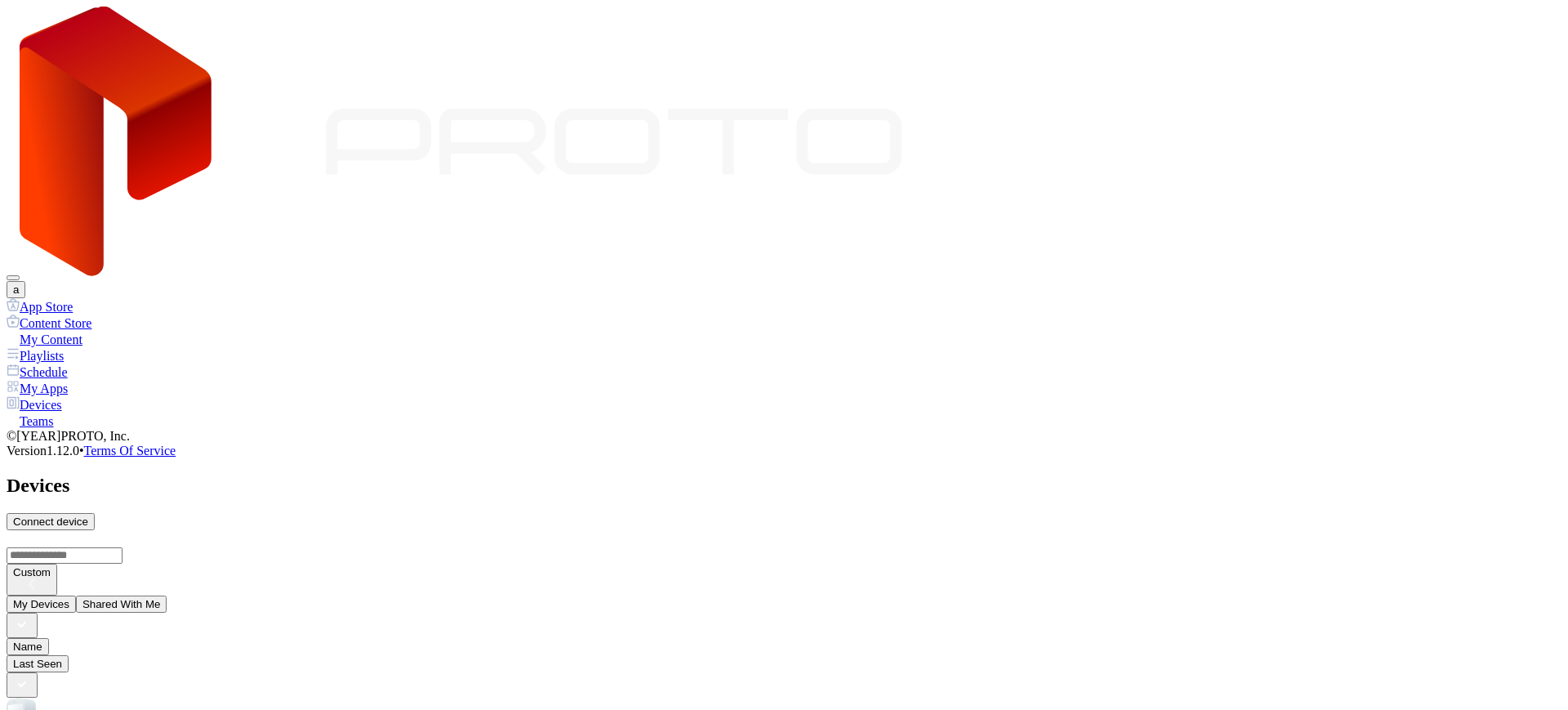 click on "Connect device" at bounding box center [51, 521] 